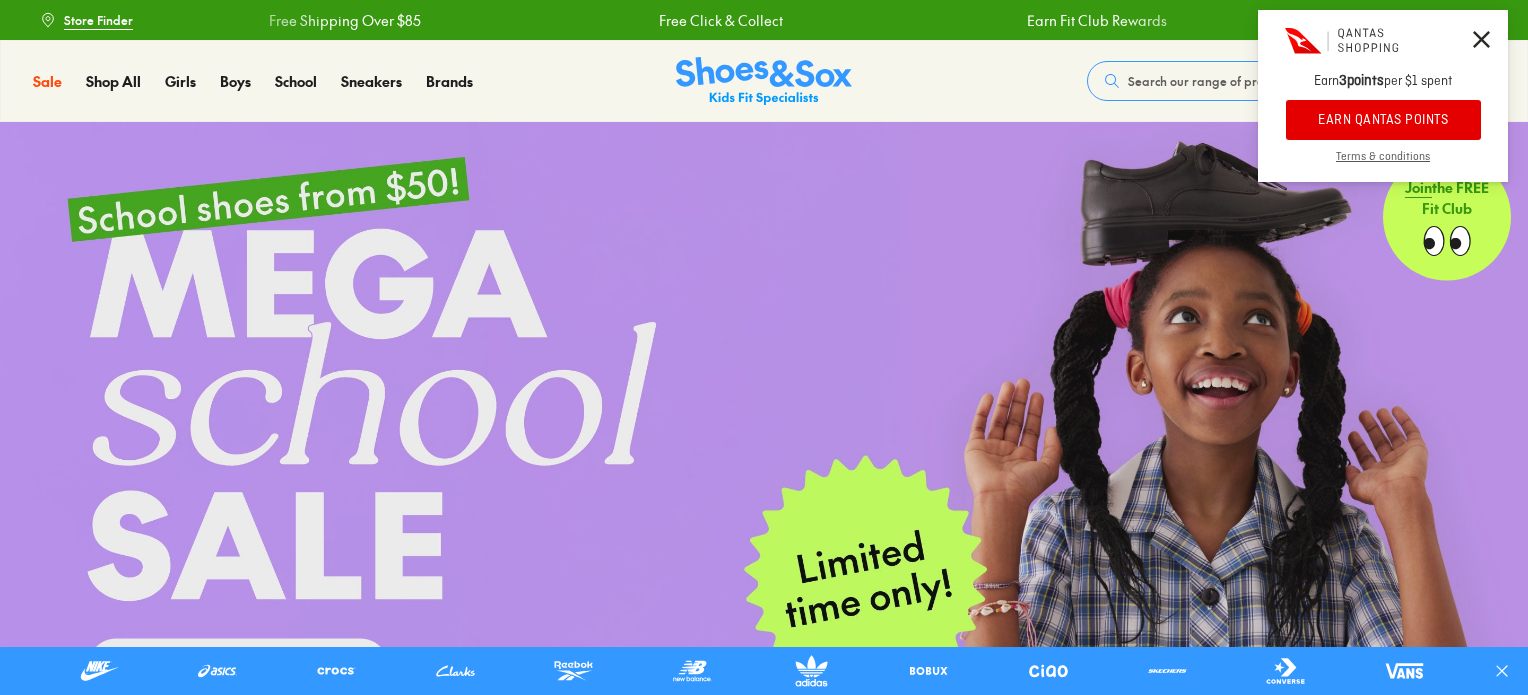 scroll, scrollTop: 0, scrollLeft: 0, axis: both 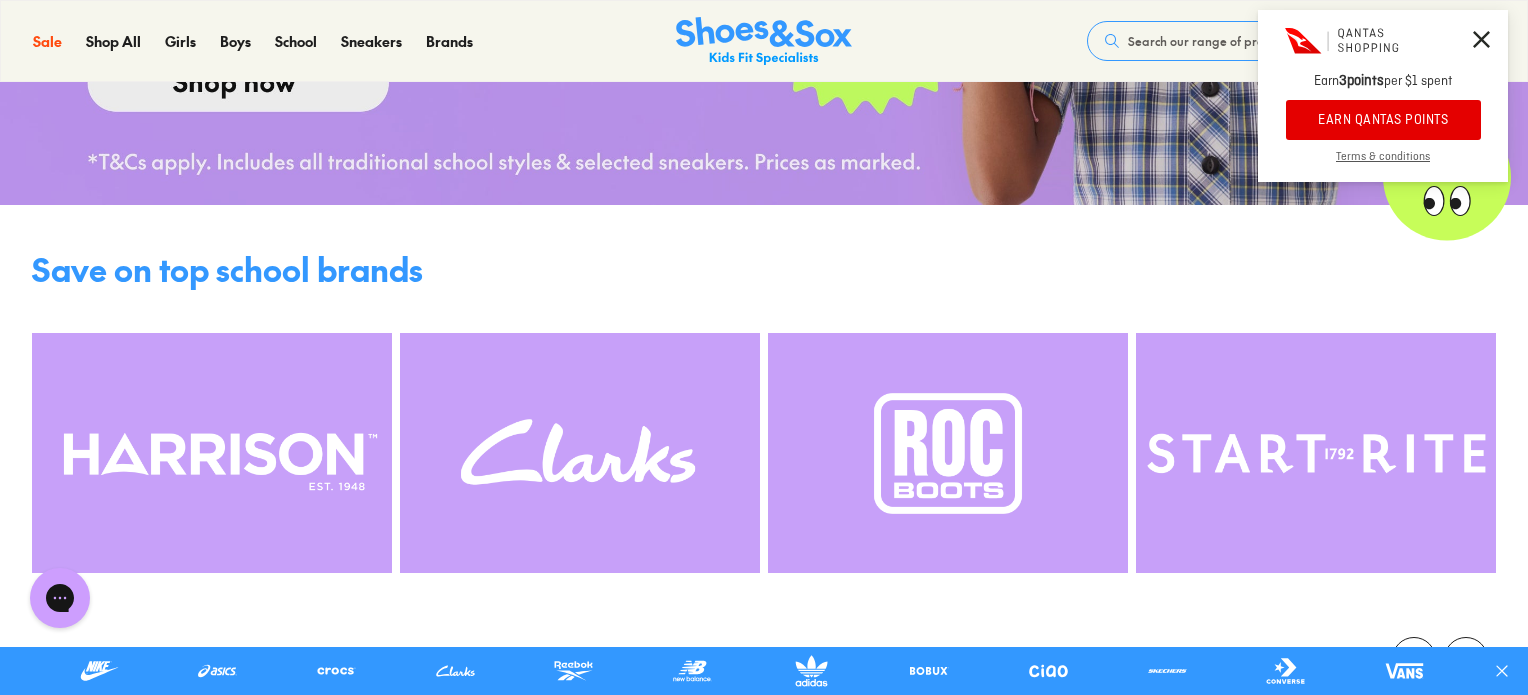 drag, startPoint x: 1535, startPoint y: 44, endPoint x: 1534, endPoint y: 124, distance: 80.00625 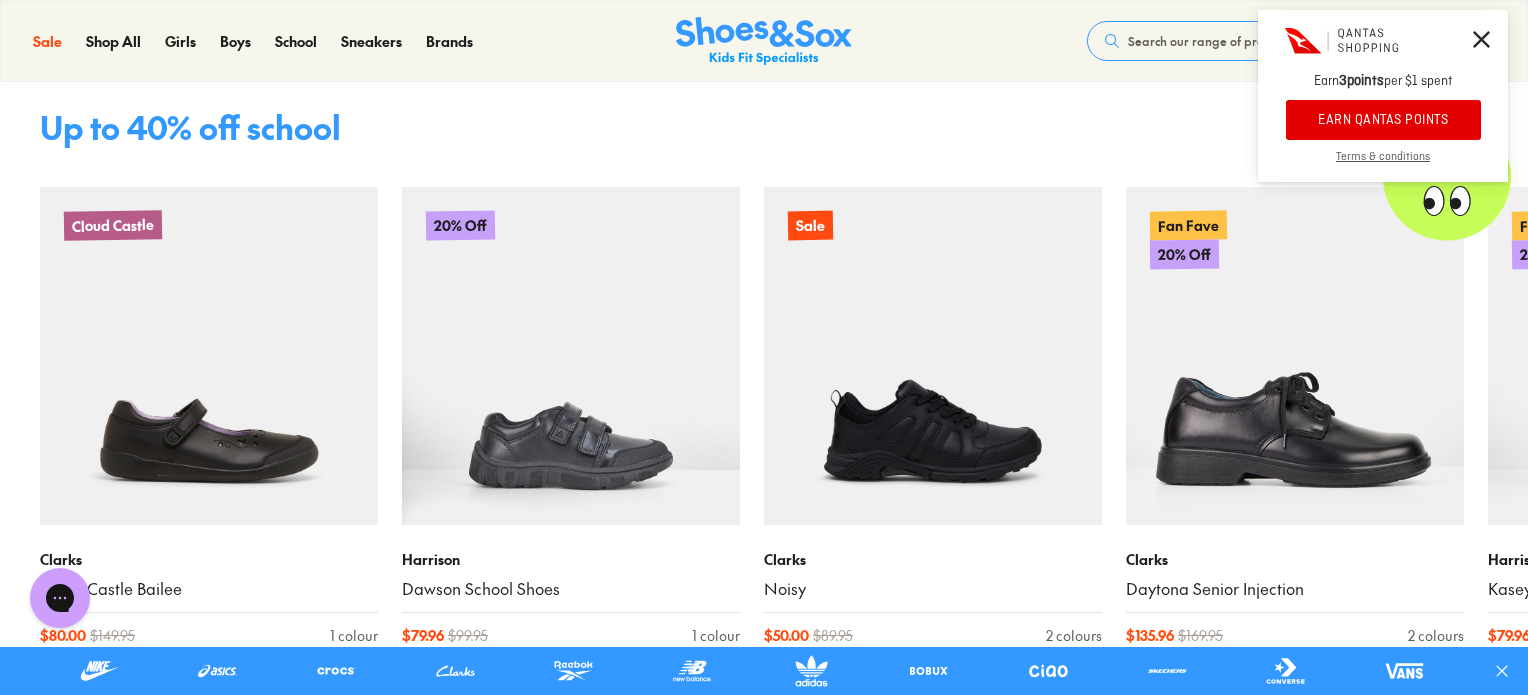 scroll, scrollTop: 1271, scrollLeft: 0, axis: vertical 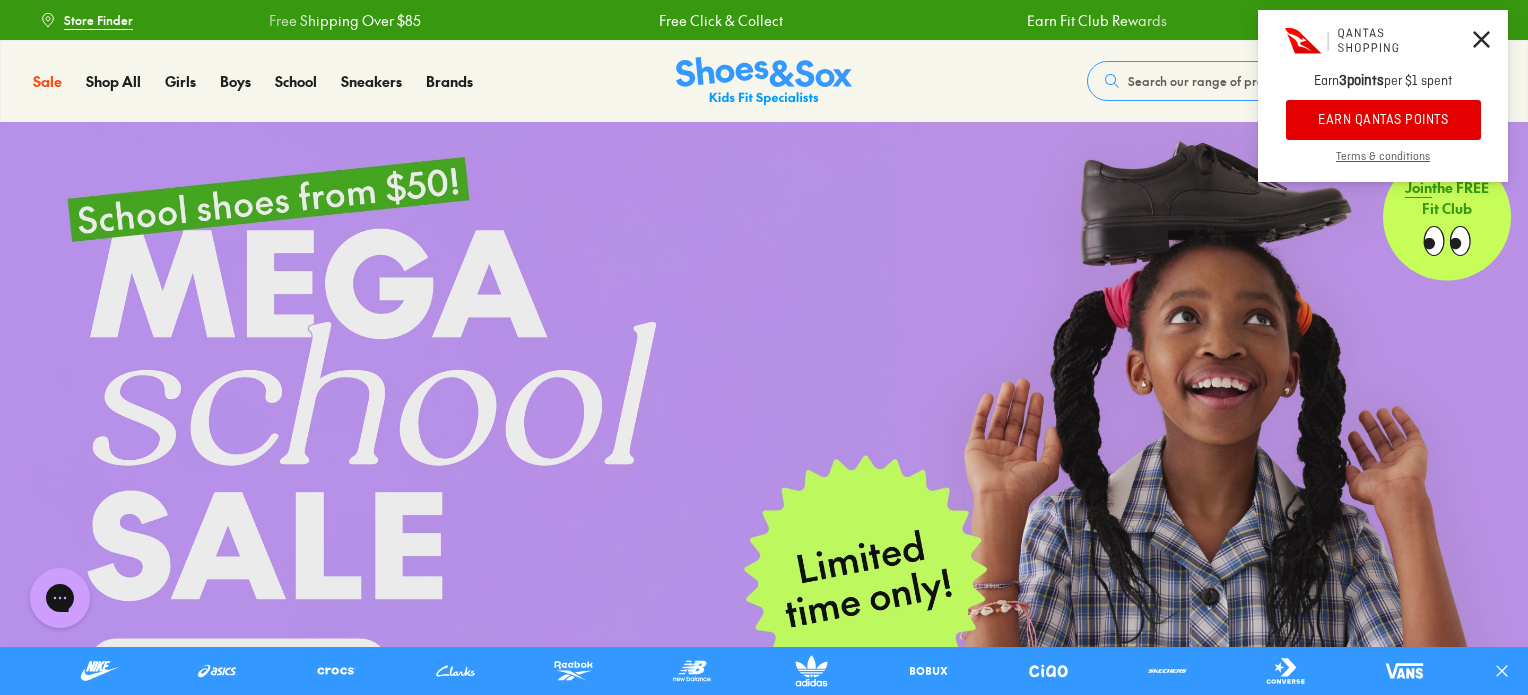 click on "Sale
Sale
Shop All
Mega School Sale
Up to 40% off Sale
25% Off Waterbottles
$5 Toys
Shop All Sale
Girls
Girls
Shop All
Sneakers
School
Sports" at bounding box center [764, 81] 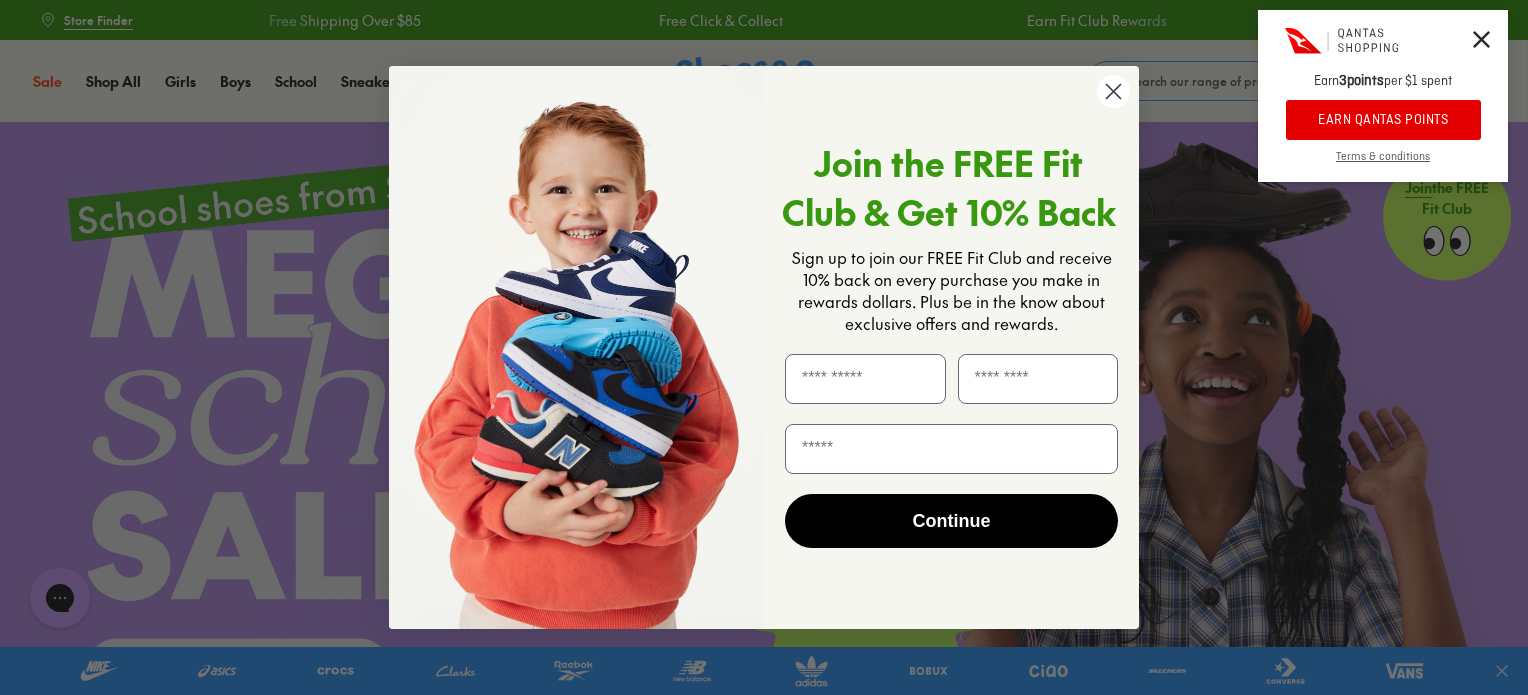 click 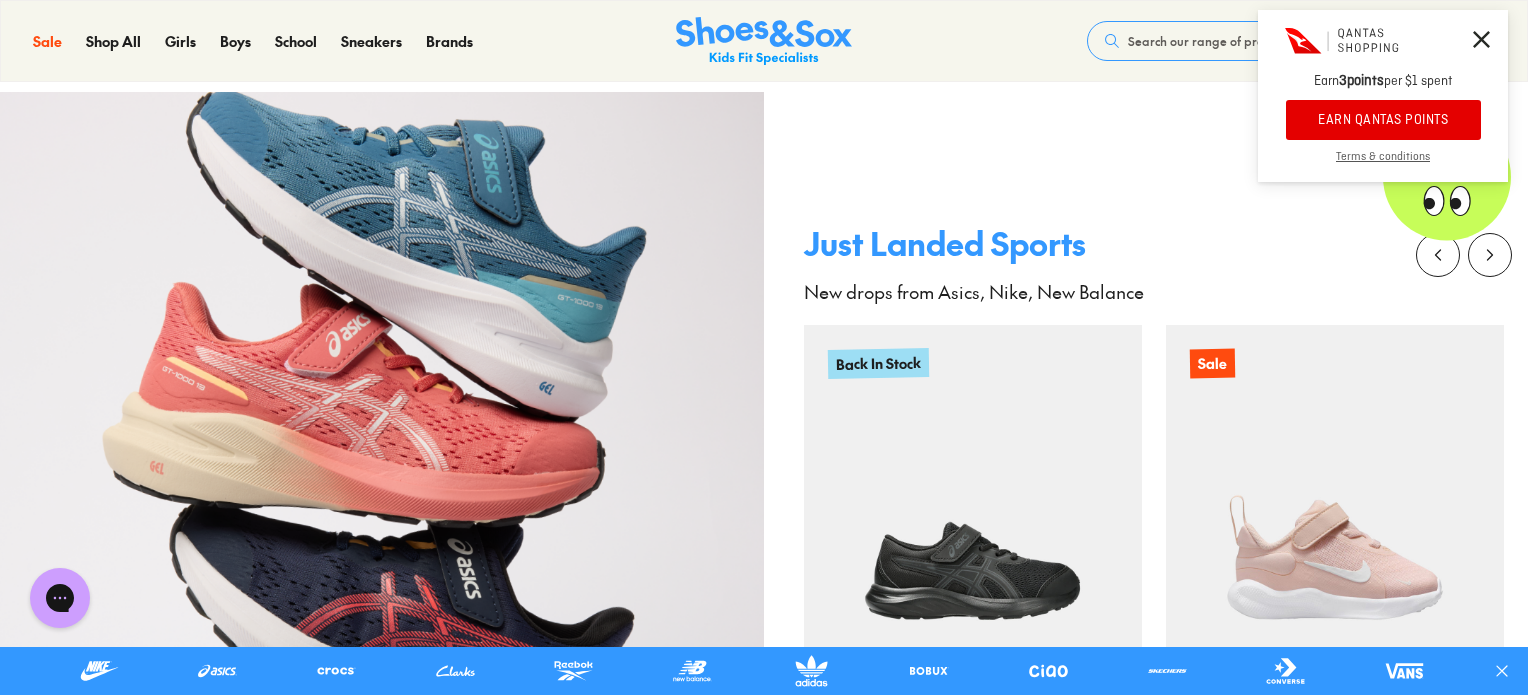 scroll, scrollTop: 1753, scrollLeft: 0, axis: vertical 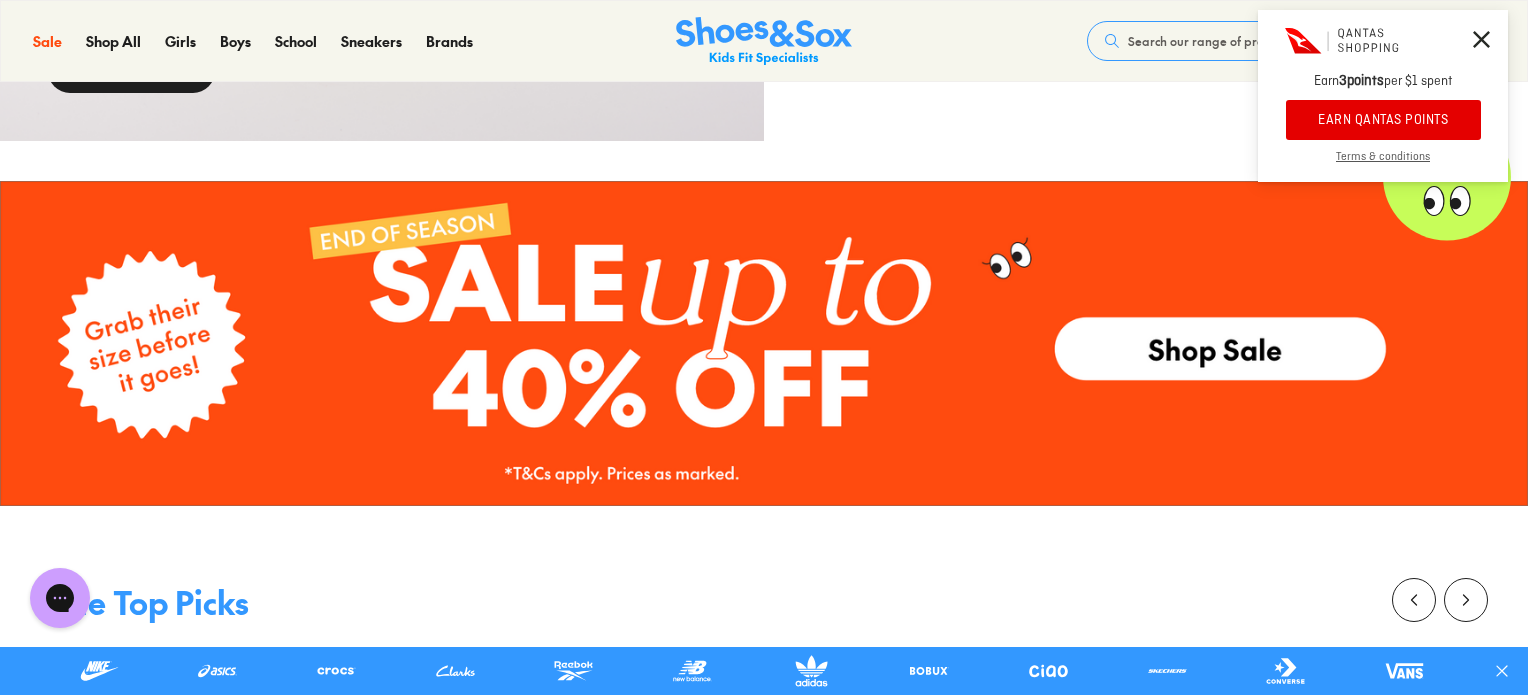 click at bounding box center [764, 343] 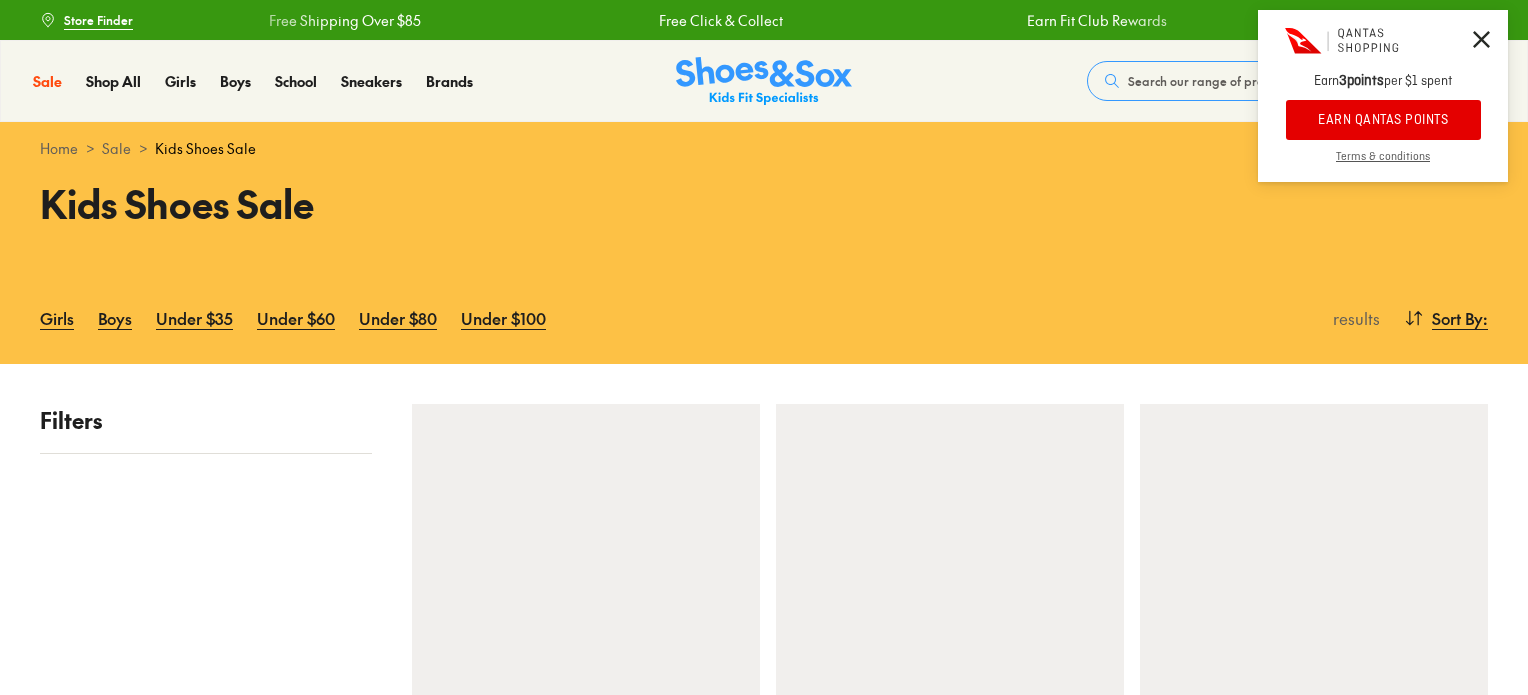 scroll, scrollTop: 0, scrollLeft: 0, axis: both 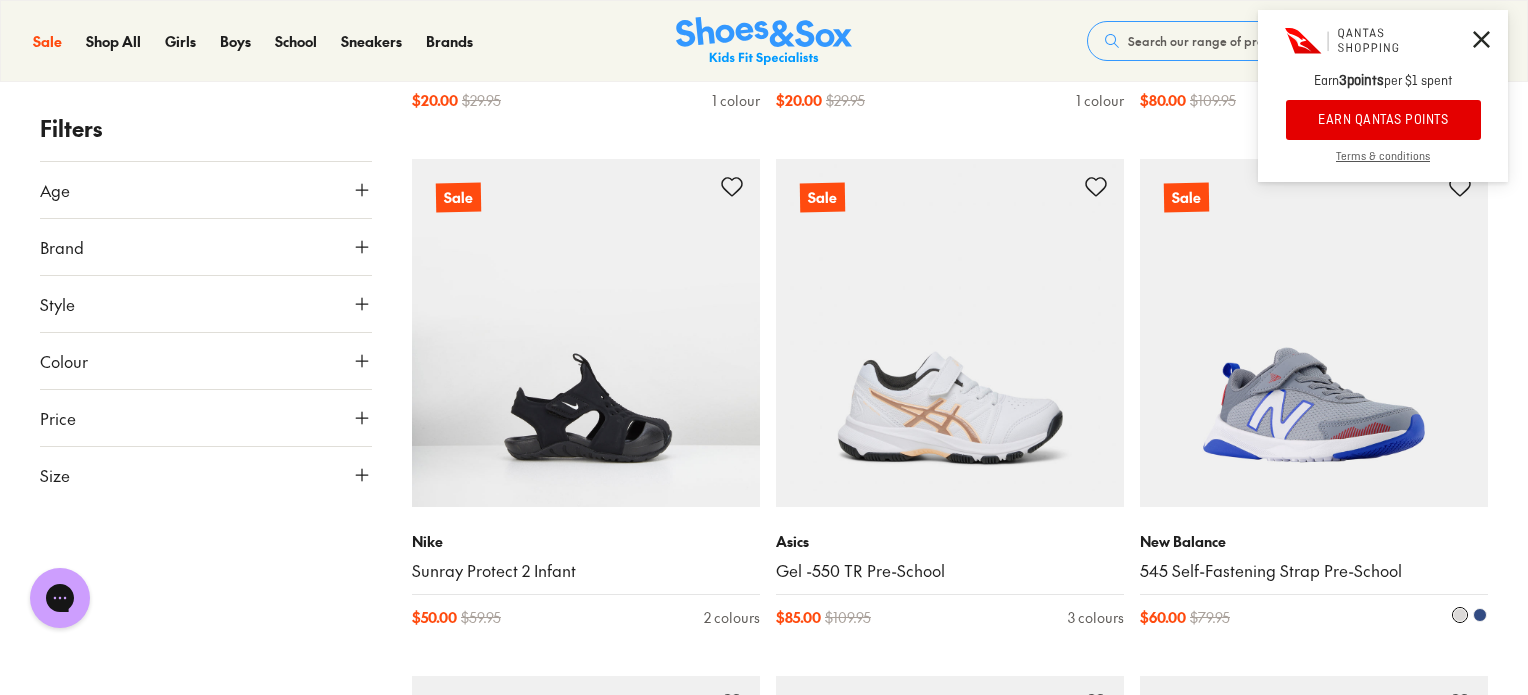 click at bounding box center [1314, 333] 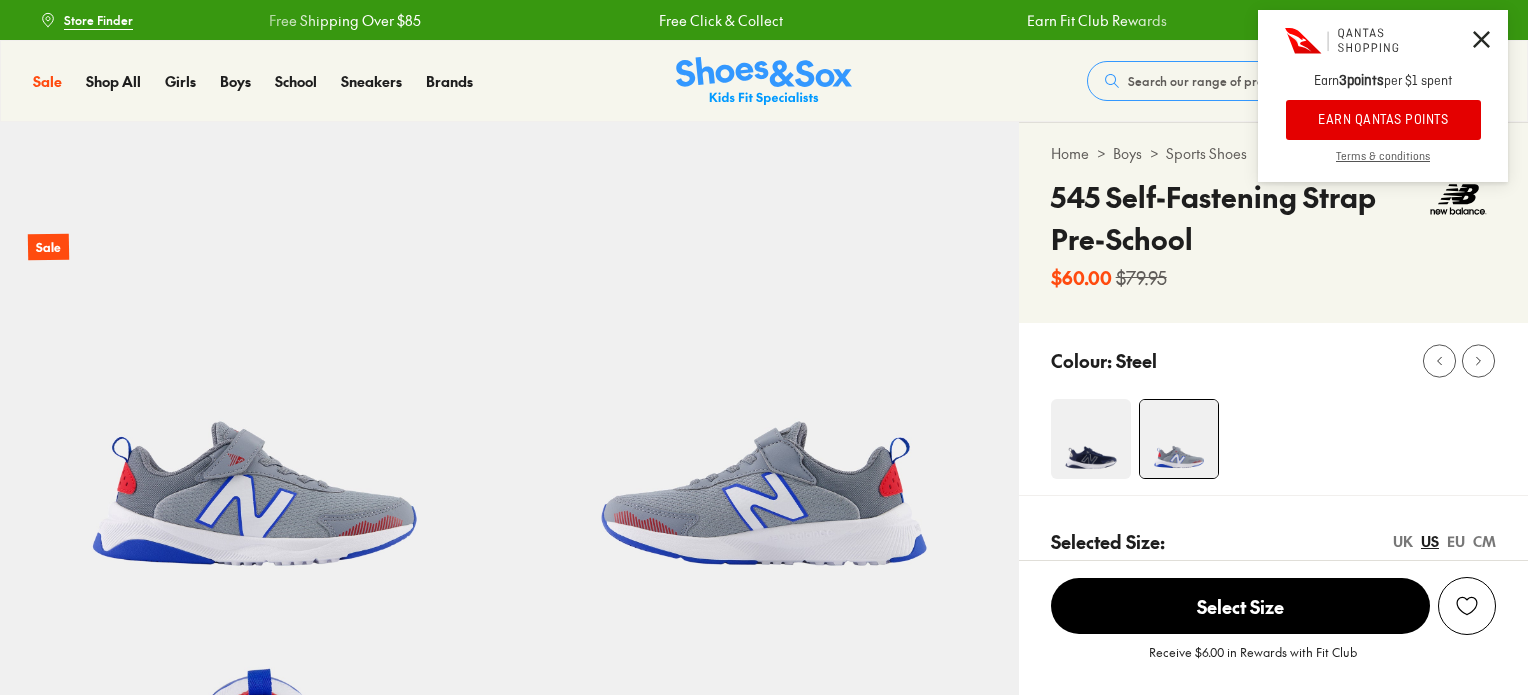 scroll, scrollTop: 0, scrollLeft: 0, axis: both 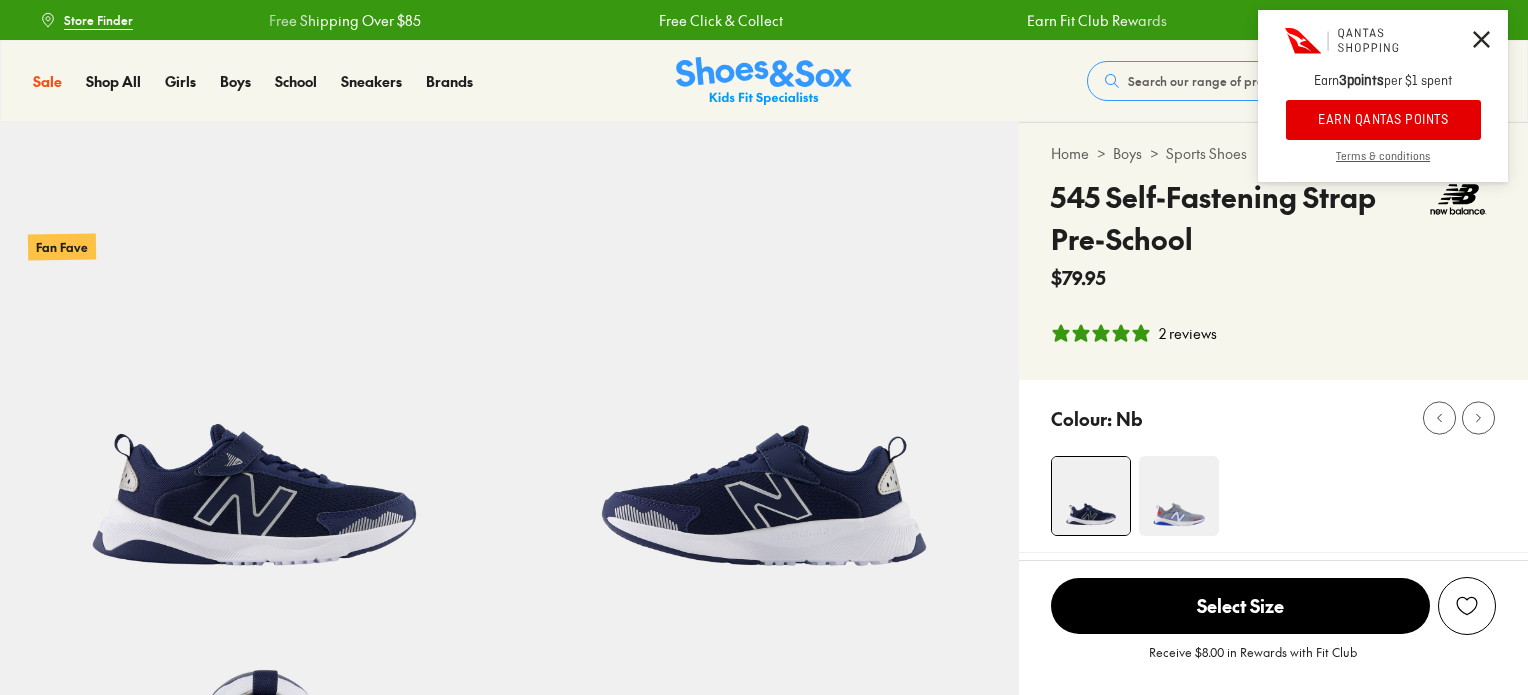 select on "*" 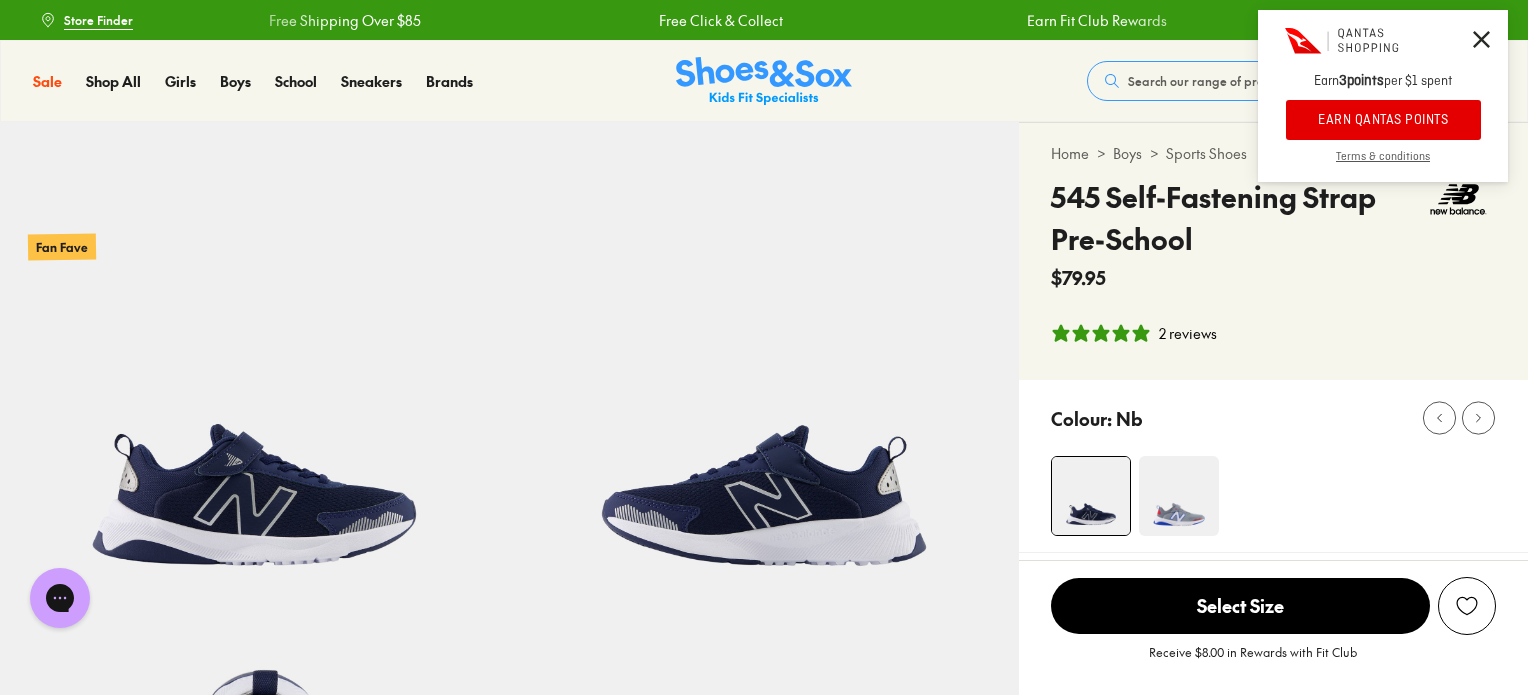 scroll, scrollTop: 0, scrollLeft: 0, axis: both 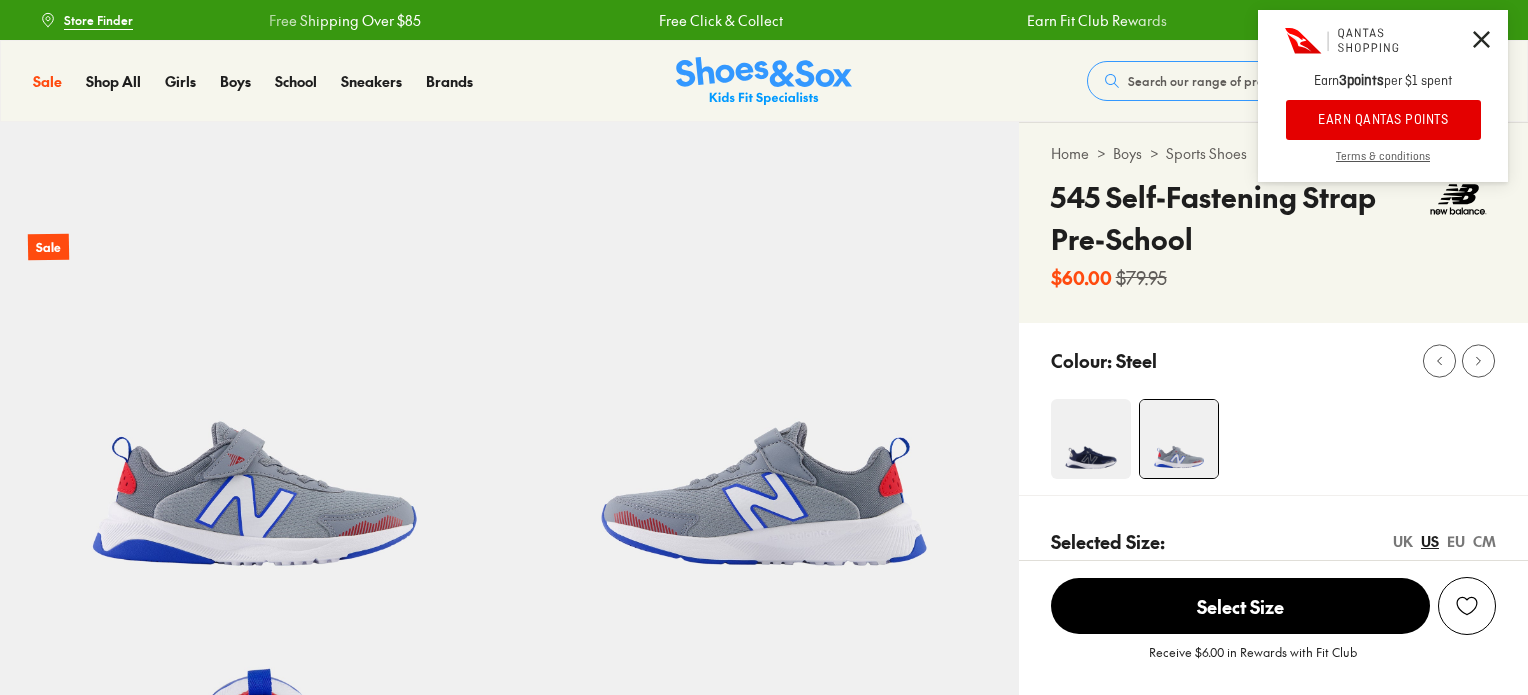 select on "*" 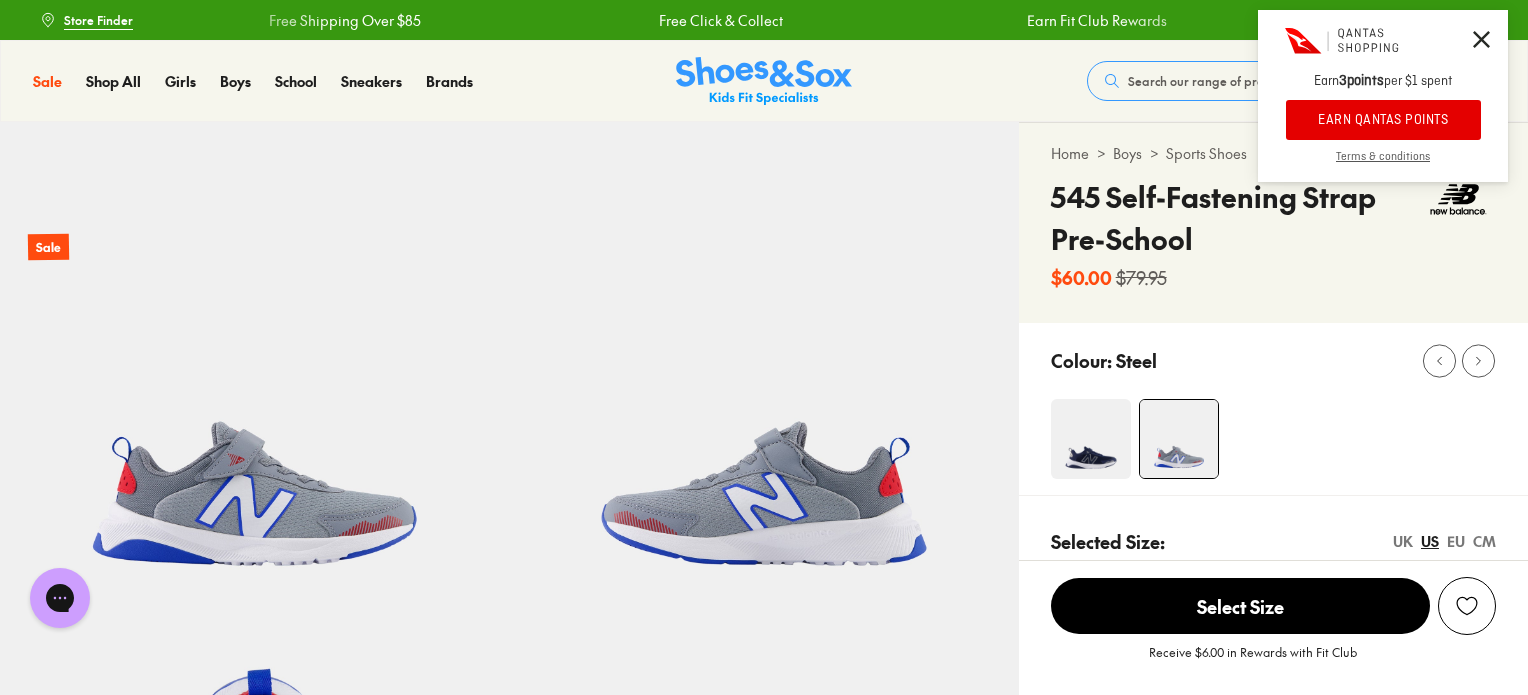 scroll, scrollTop: 0, scrollLeft: 0, axis: both 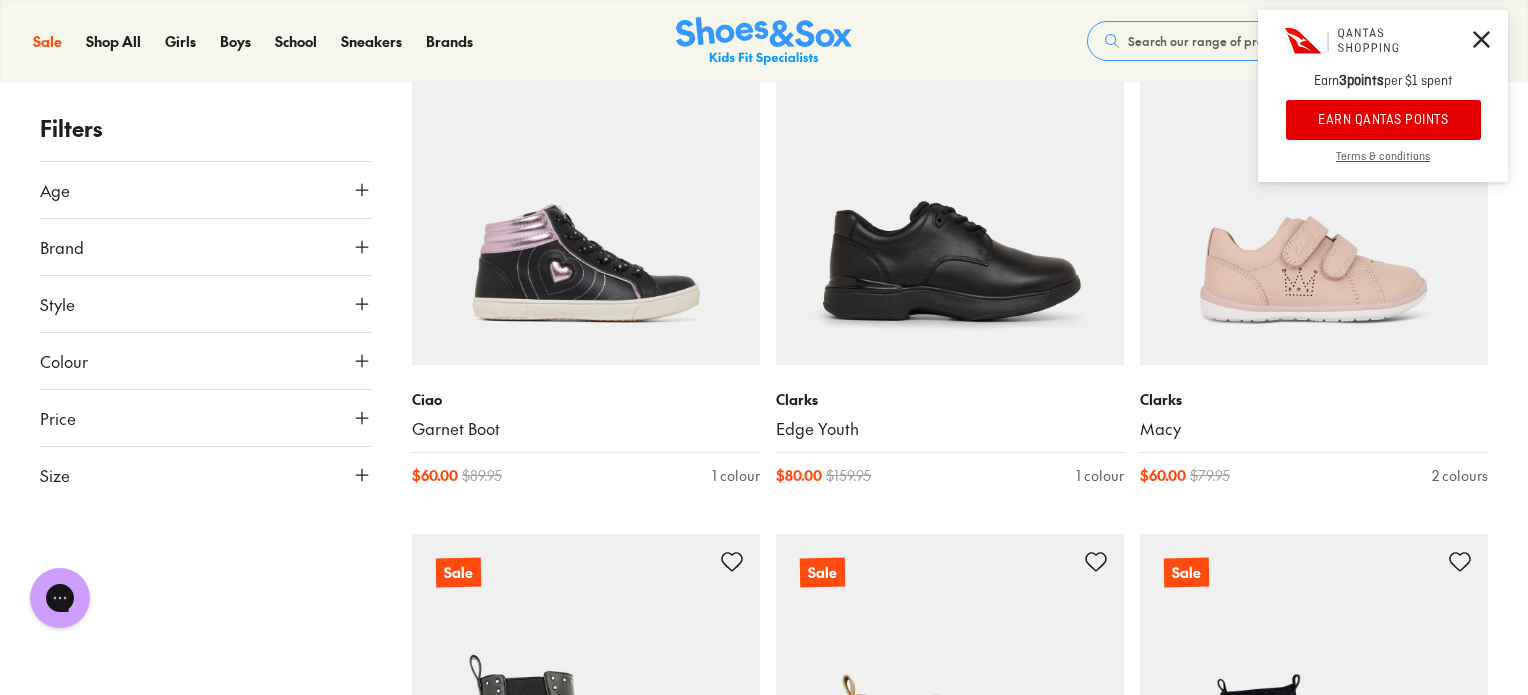 click at bounding box center (1481, 39) 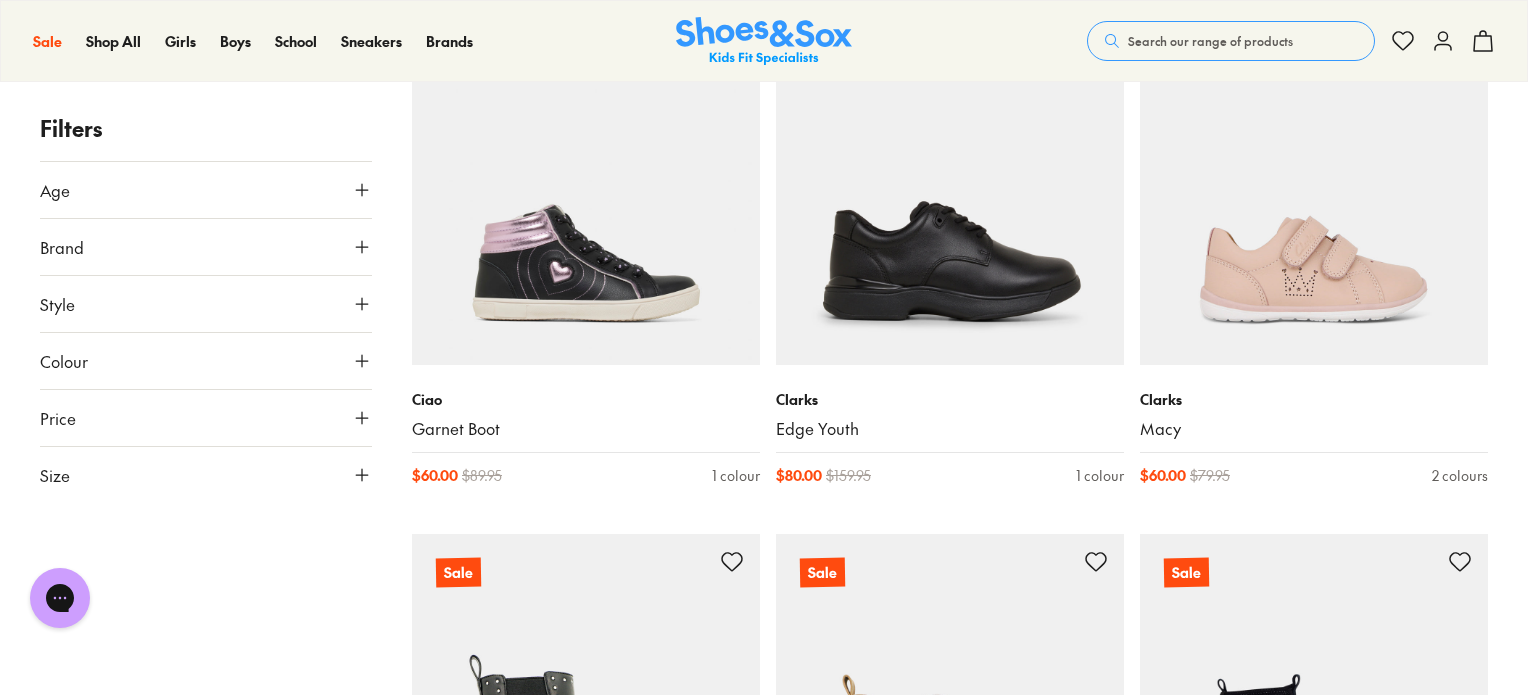 click 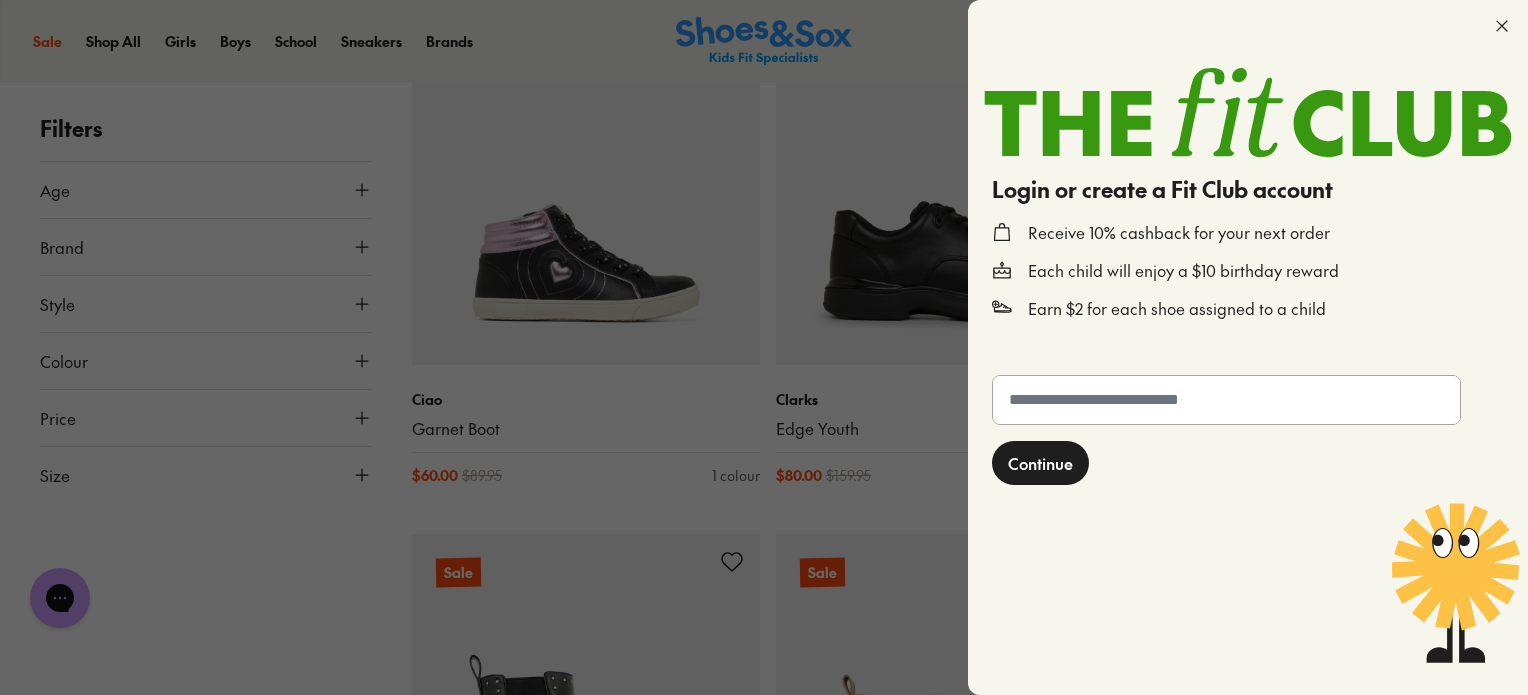 click 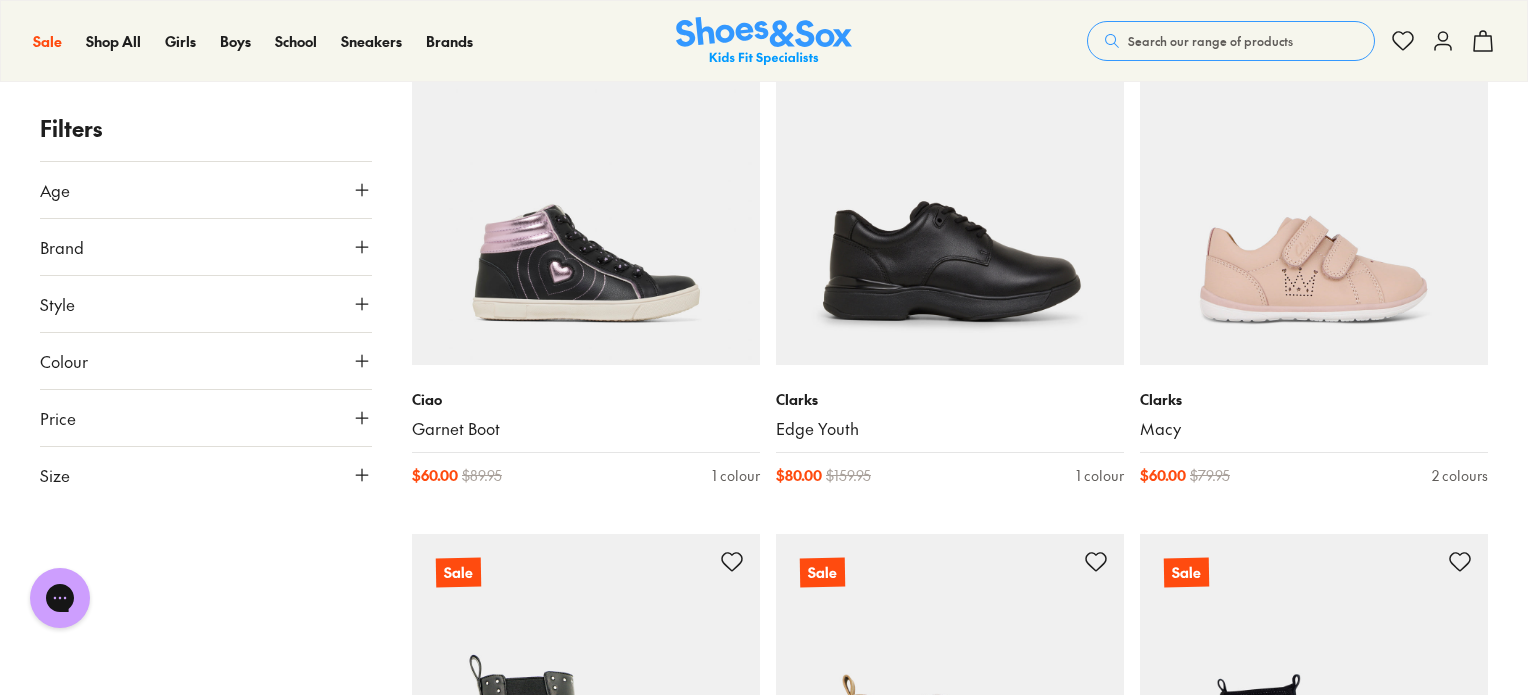 click 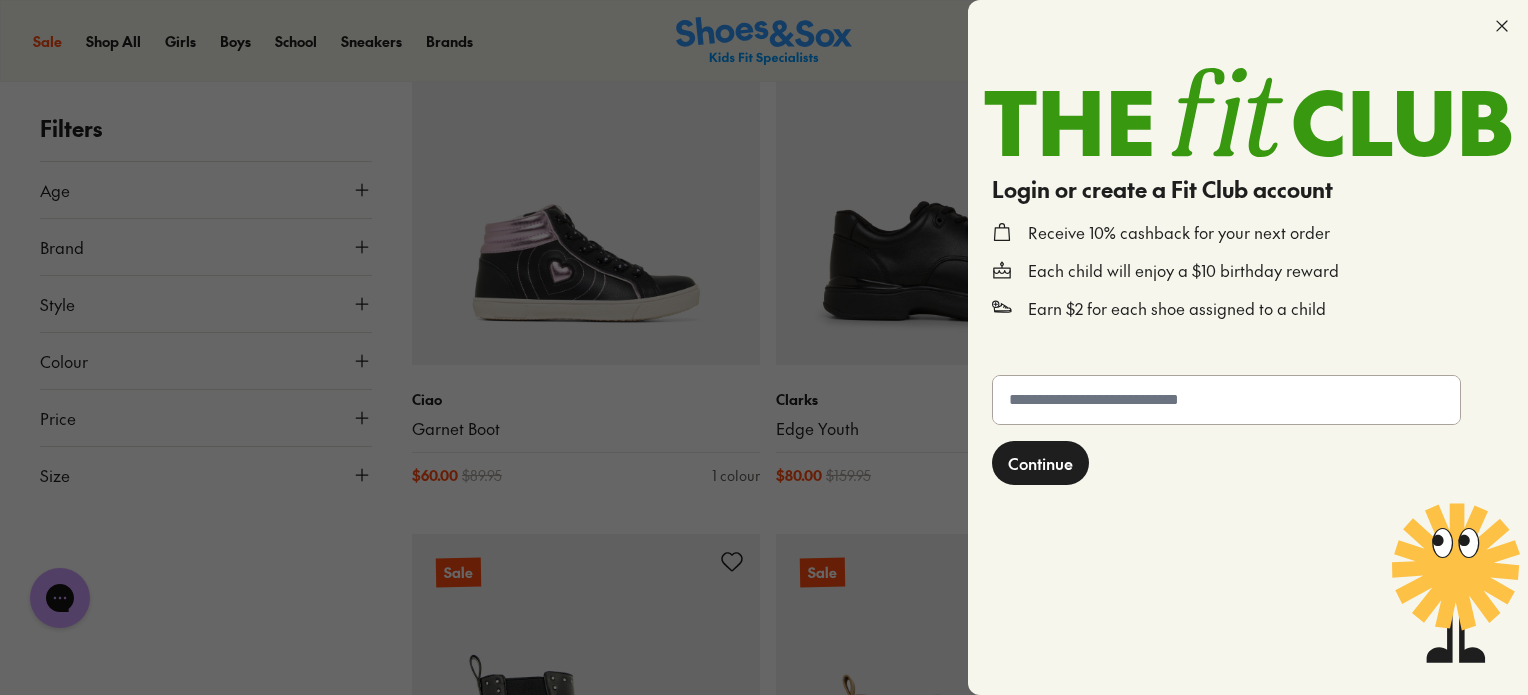 click 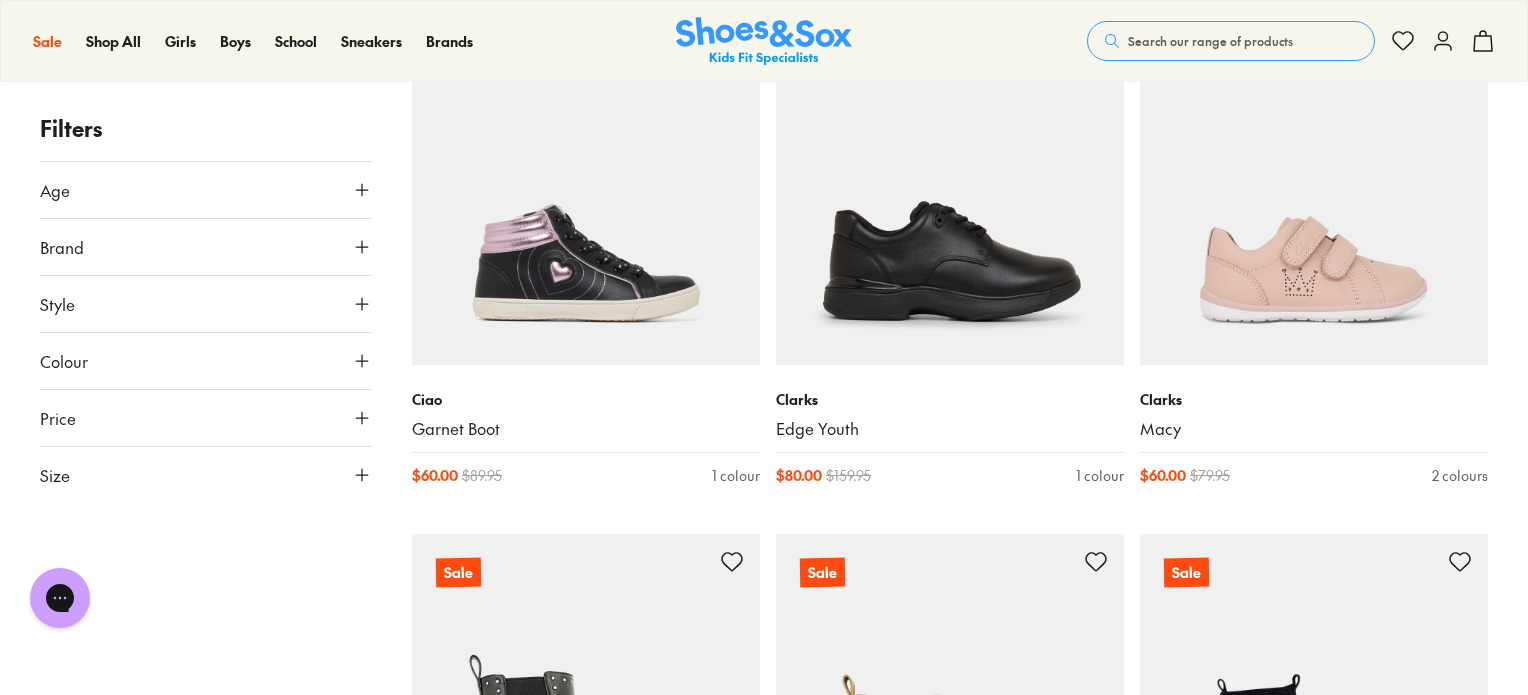 click 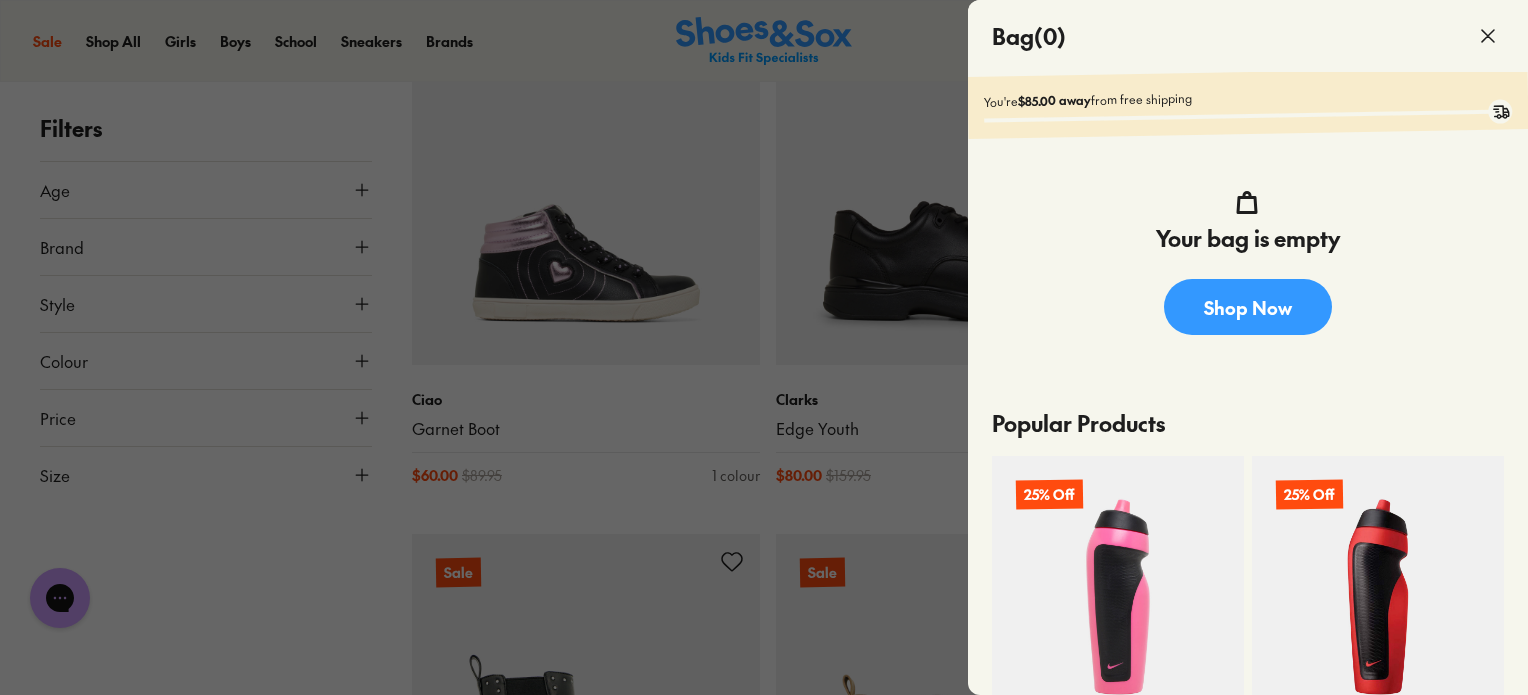 click 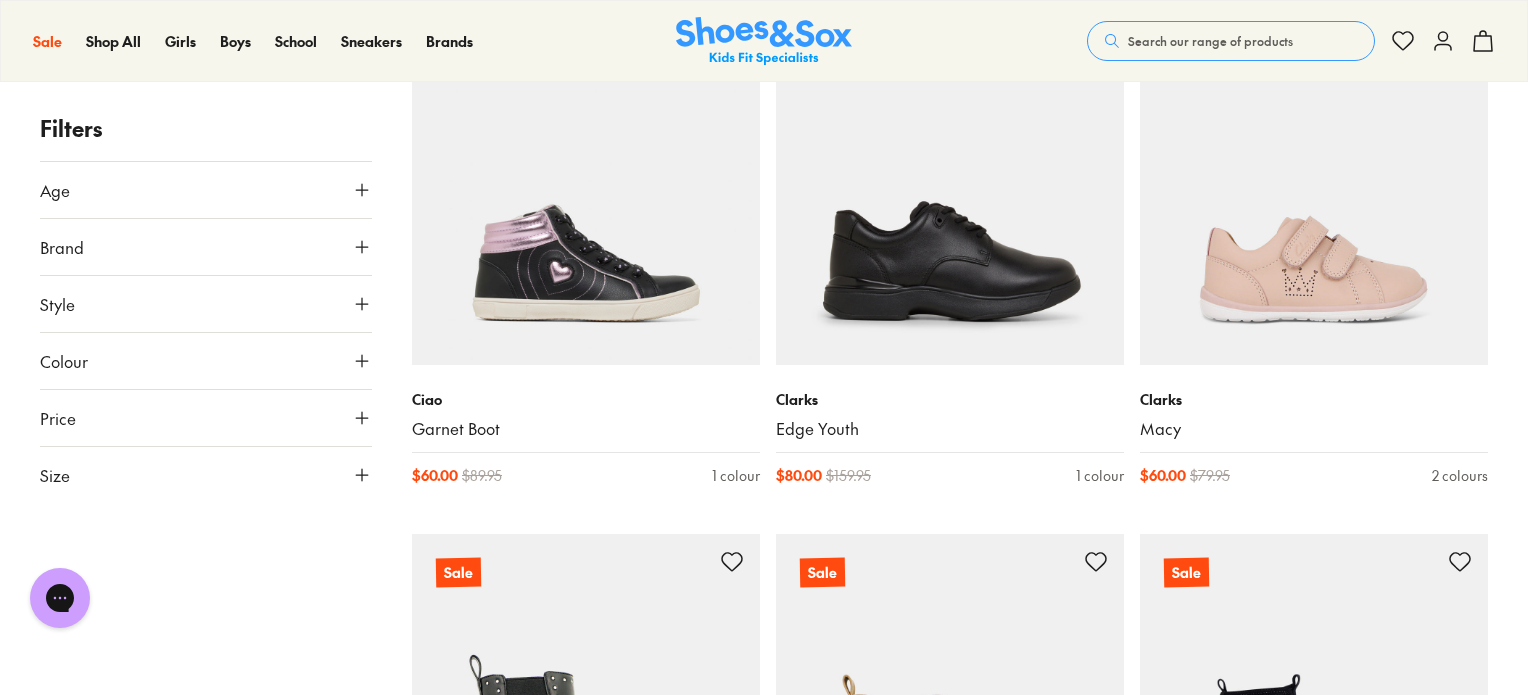 click 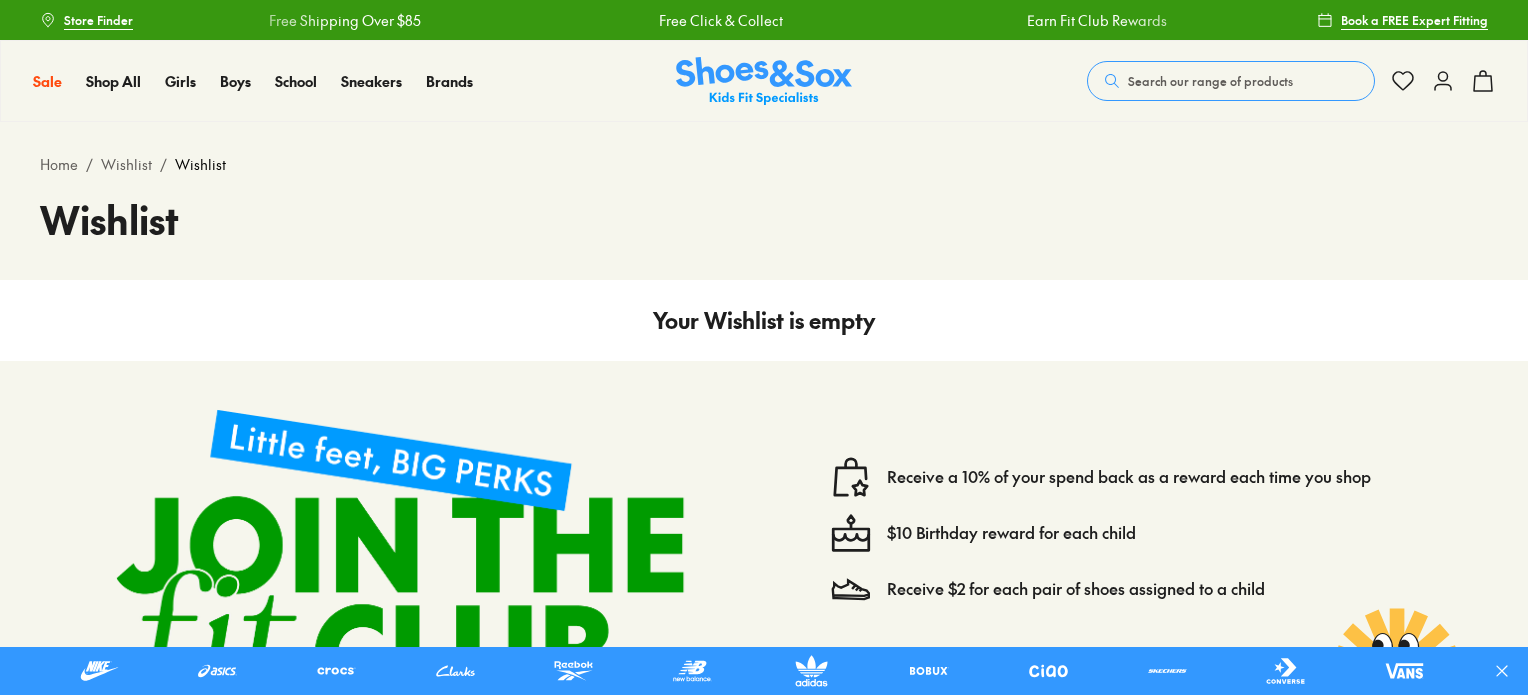 scroll, scrollTop: 0, scrollLeft: 0, axis: both 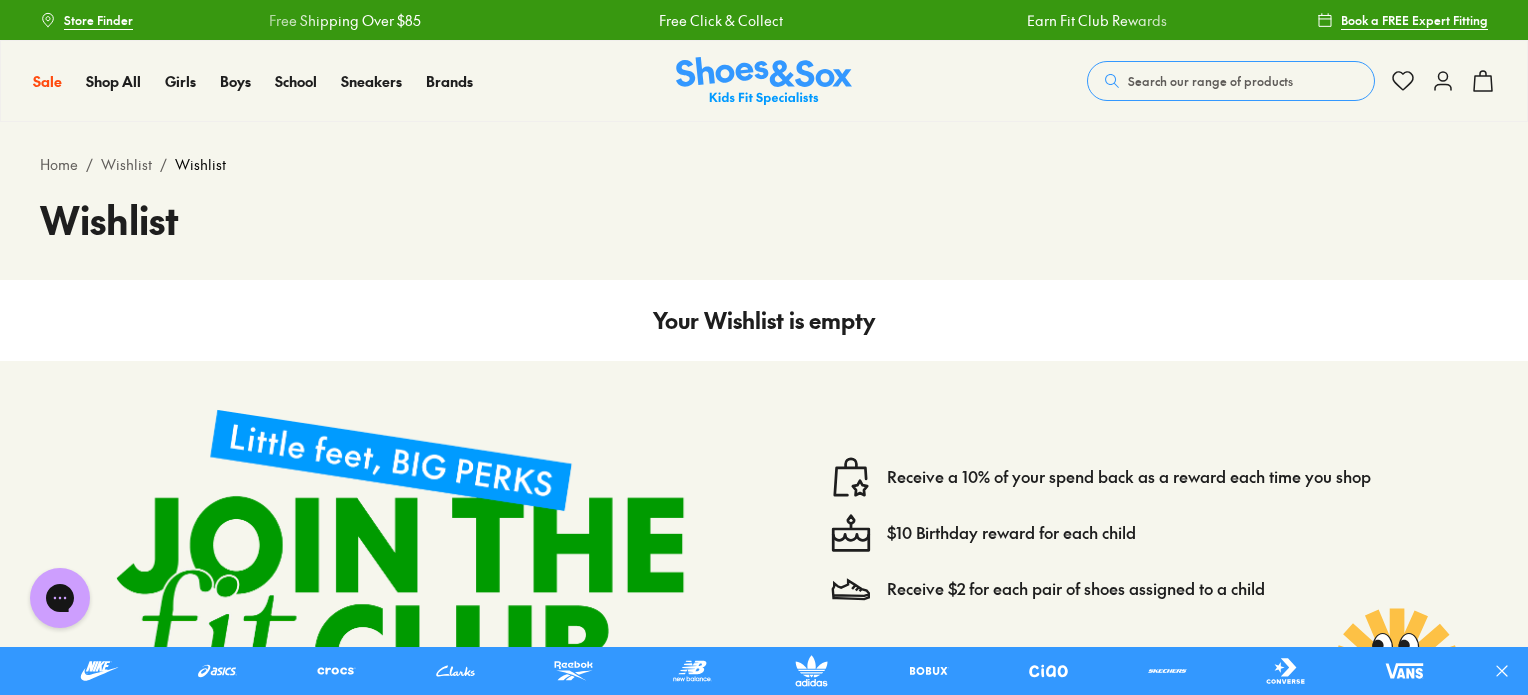 click 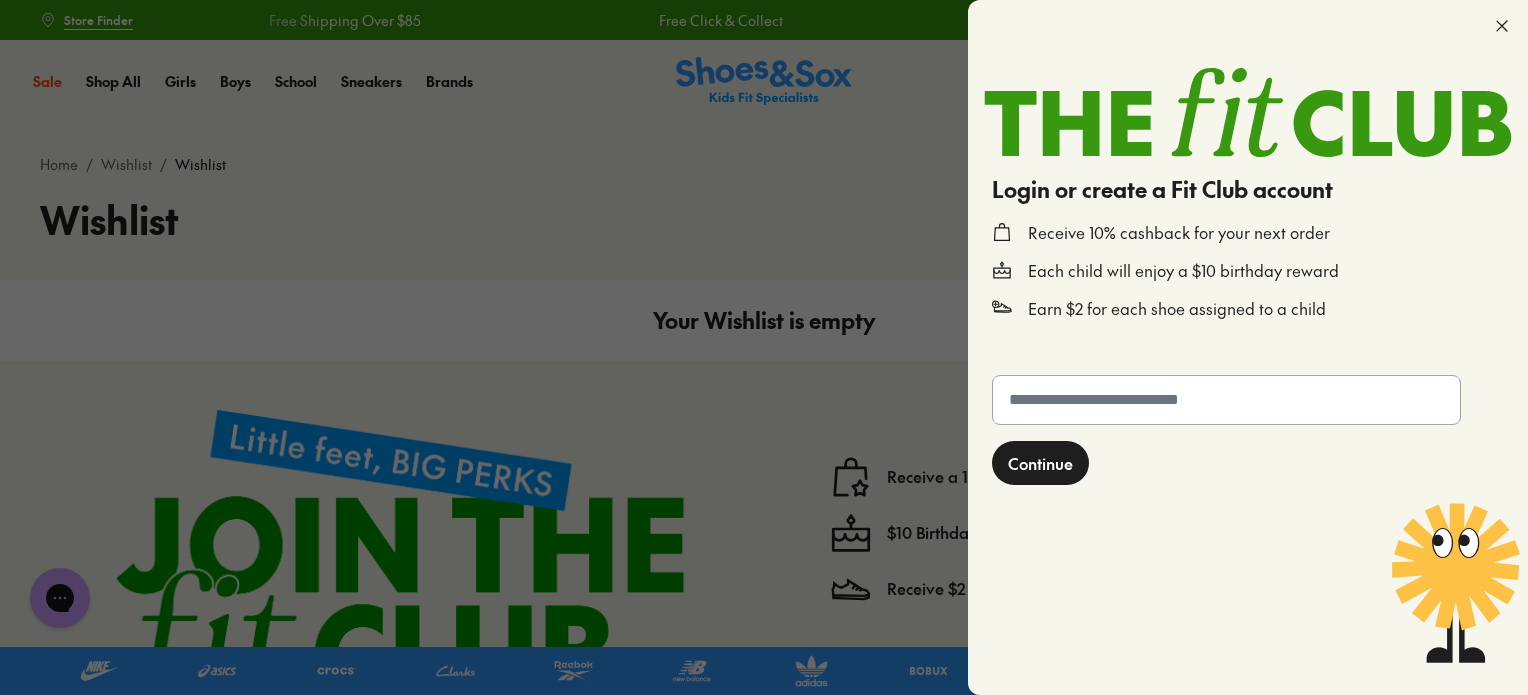 click 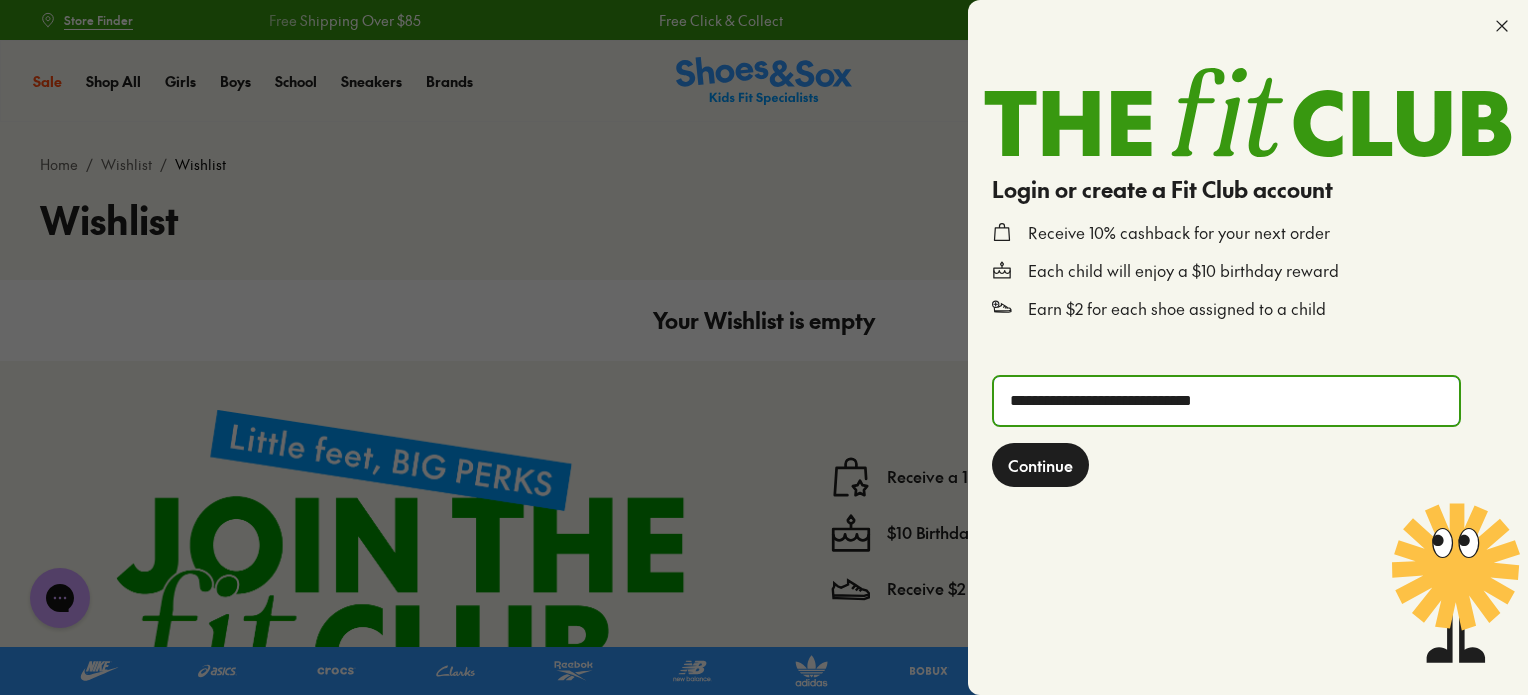 type on "**********" 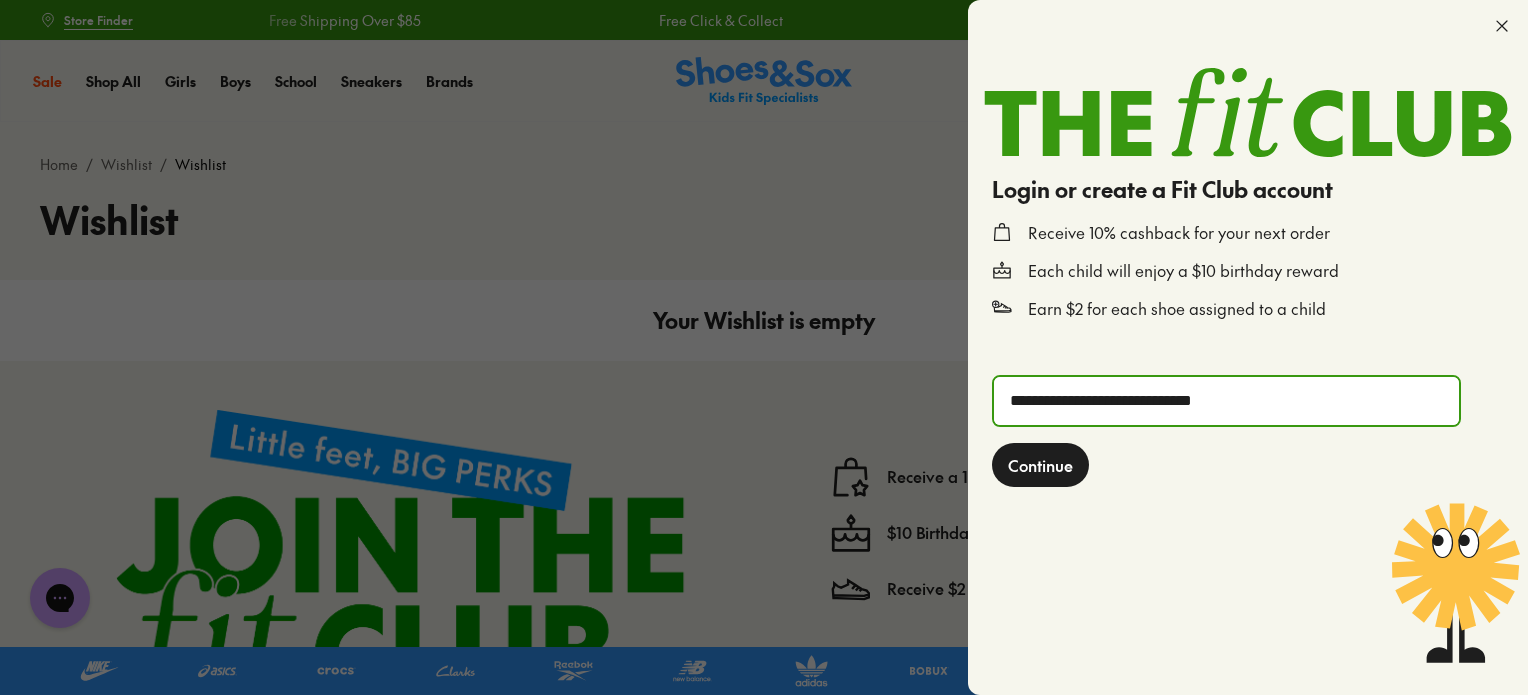 click on "Continue" 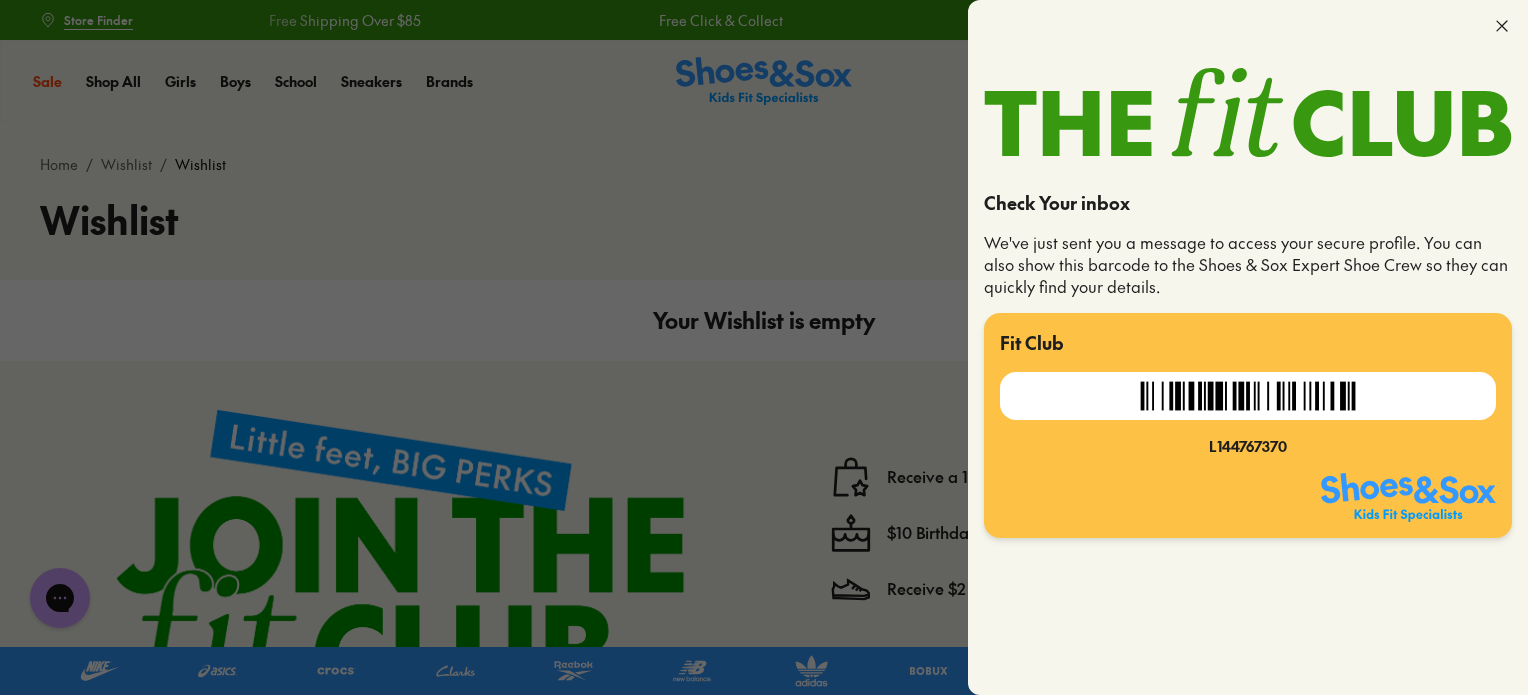 click 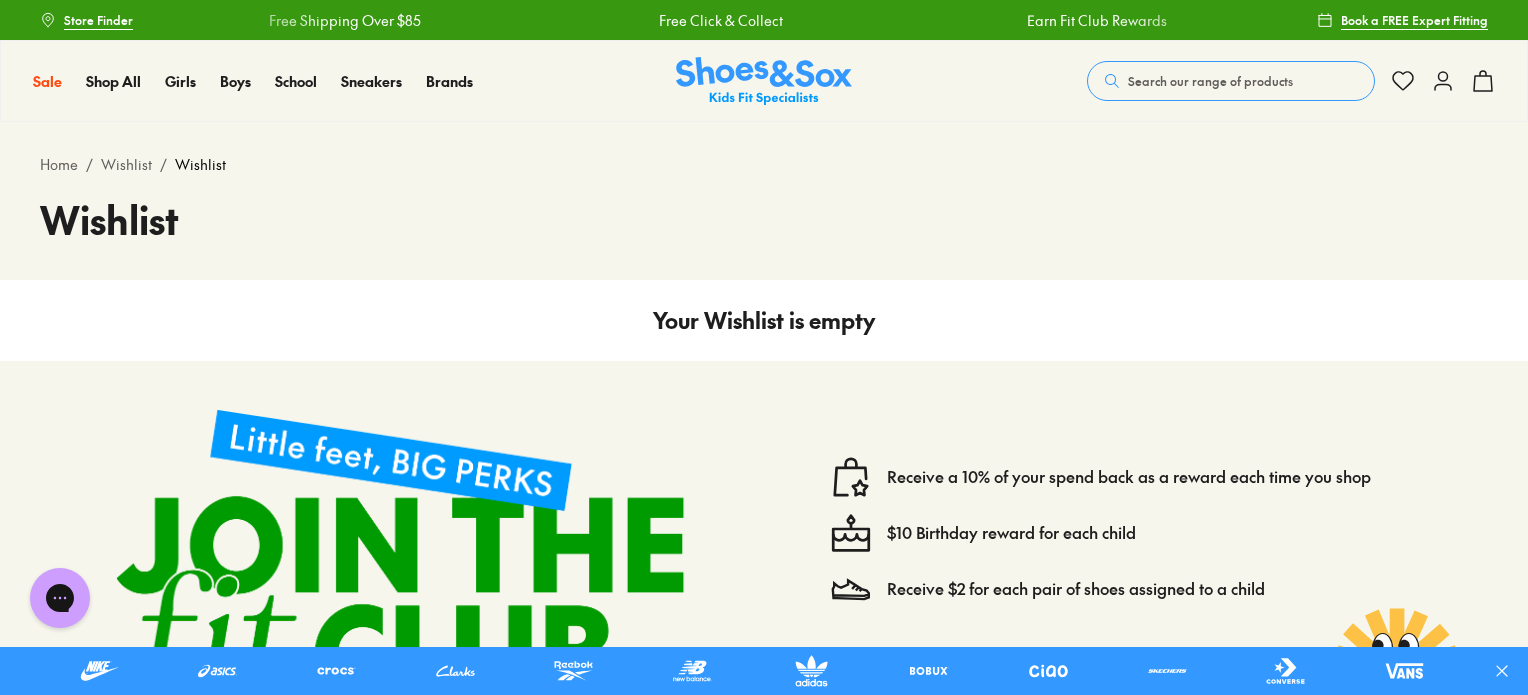click 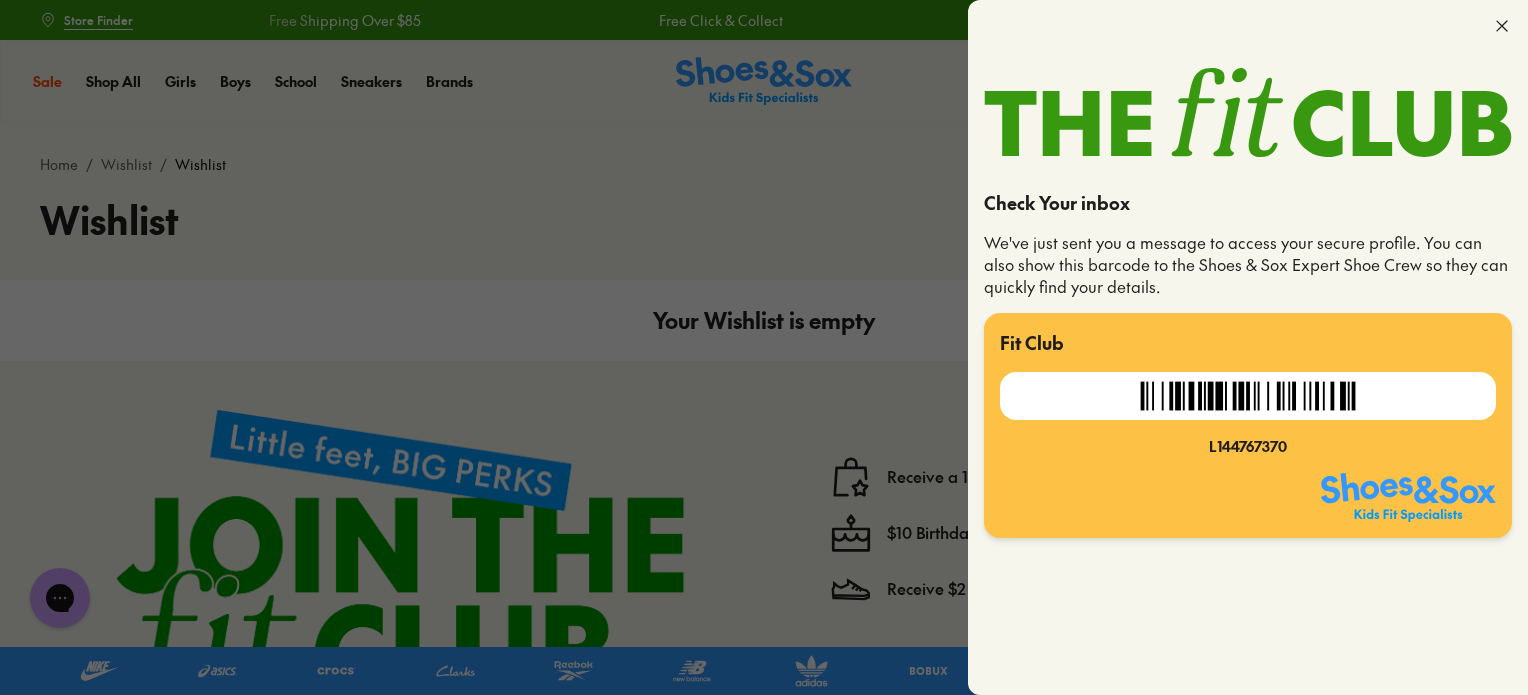 click 